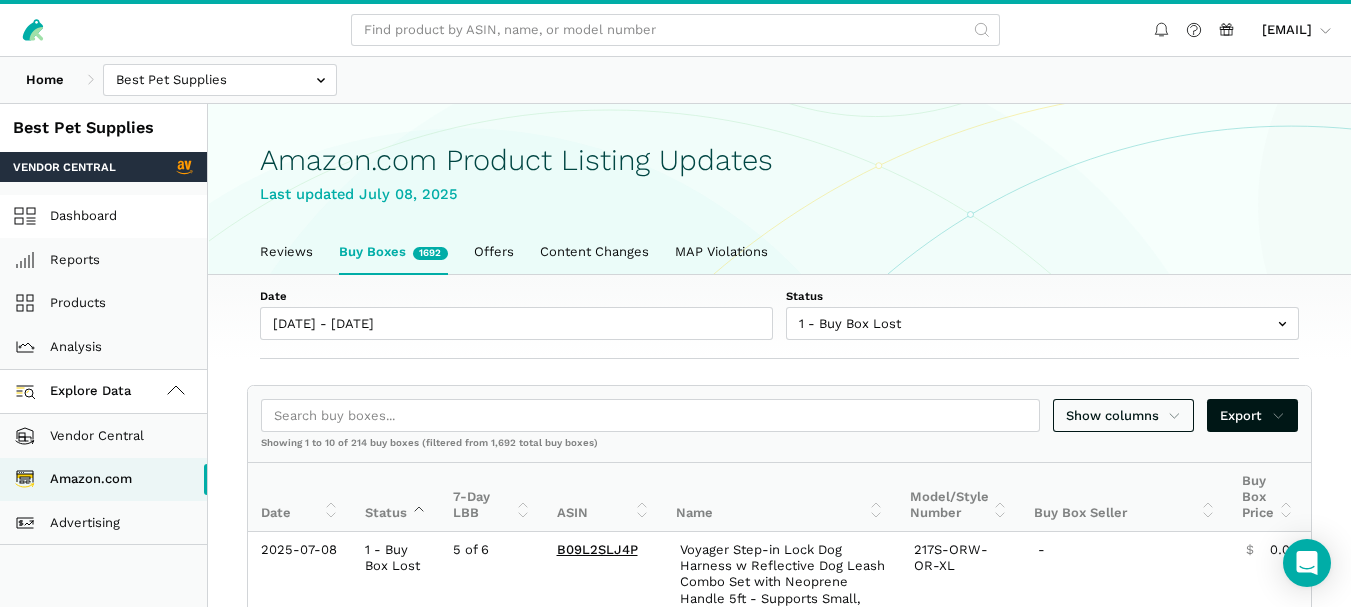 scroll, scrollTop: 0, scrollLeft: 0, axis: both 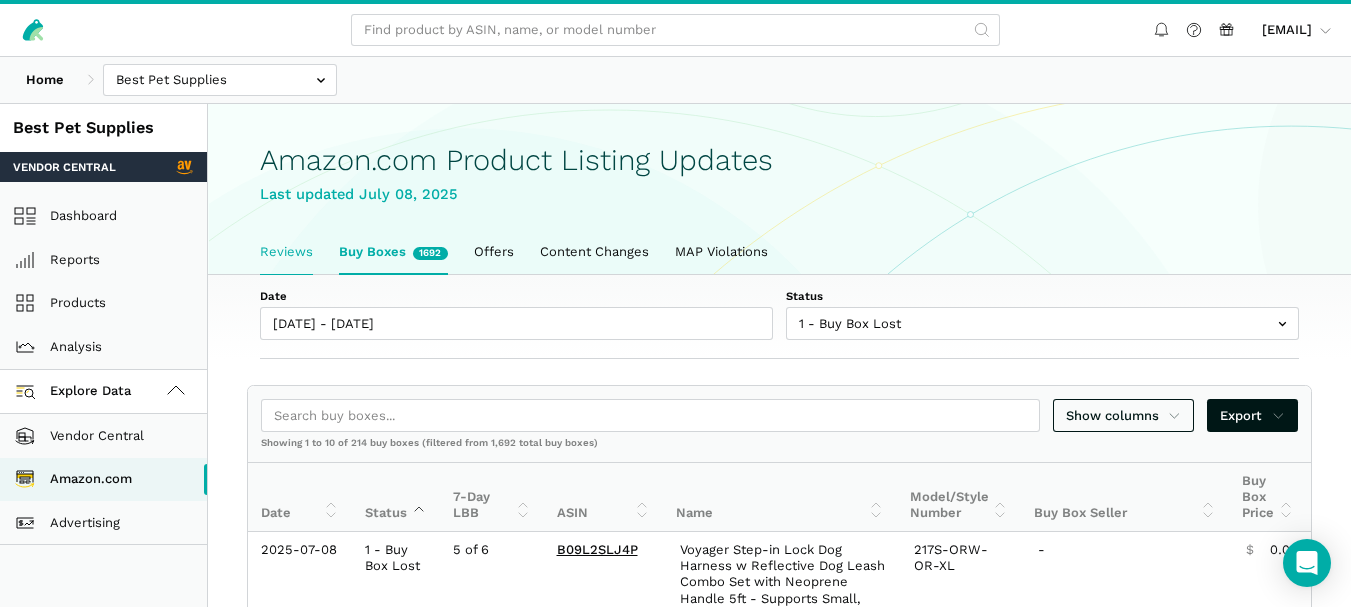 click on "Reviews" at bounding box center [286, 252] 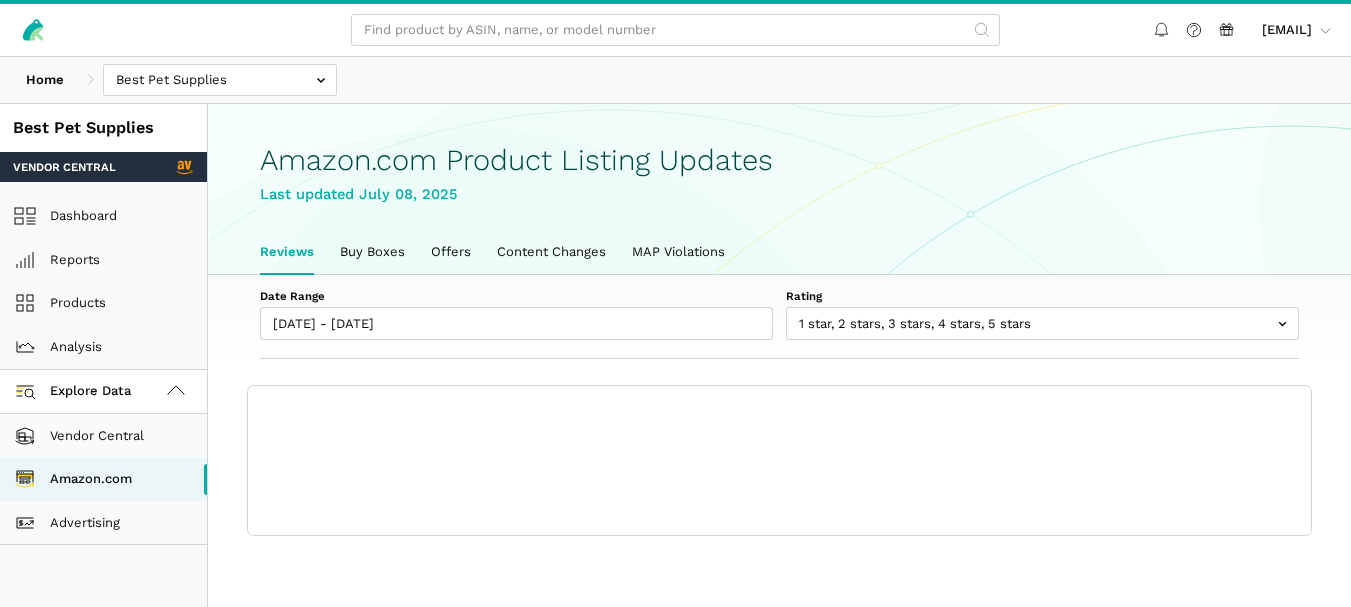 scroll, scrollTop: 0, scrollLeft: 0, axis: both 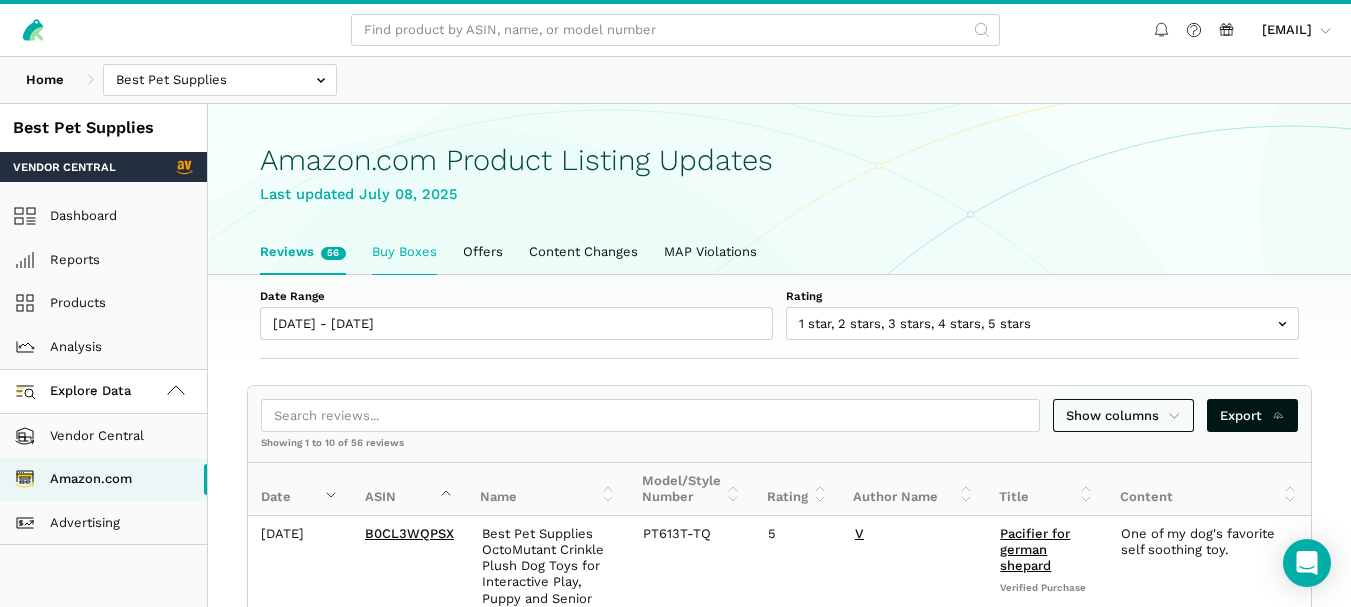 click on "Buy Boxes" at bounding box center (404, 252) 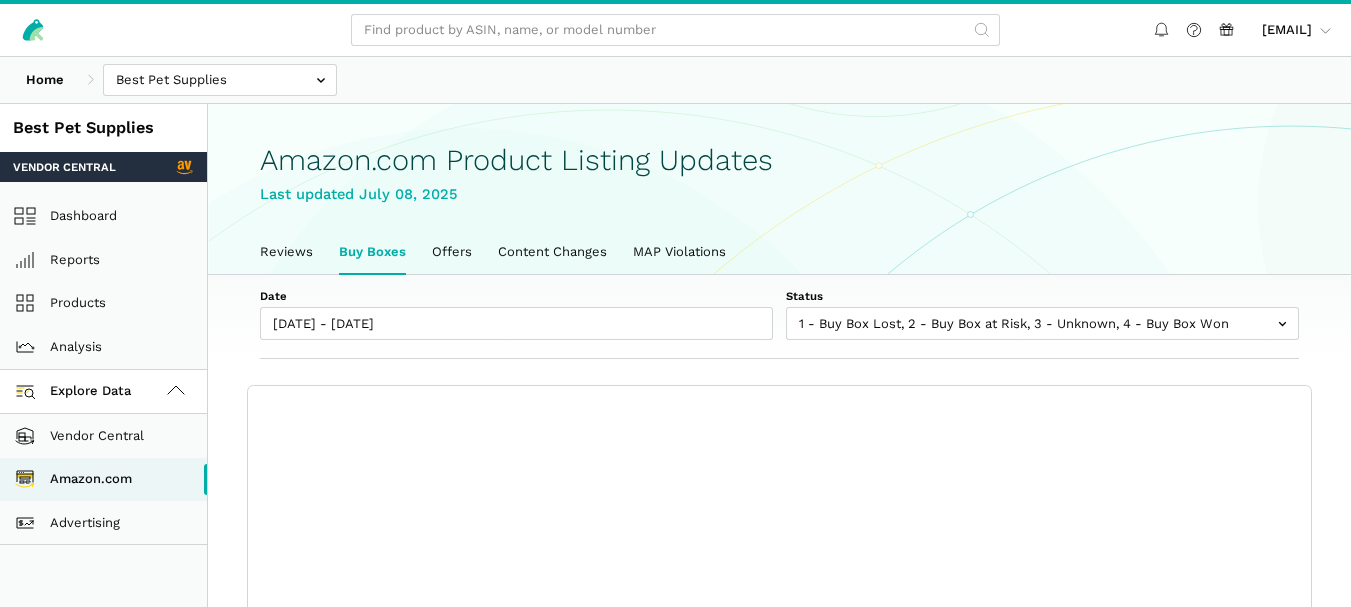 scroll, scrollTop: 0, scrollLeft: 0, axis: both 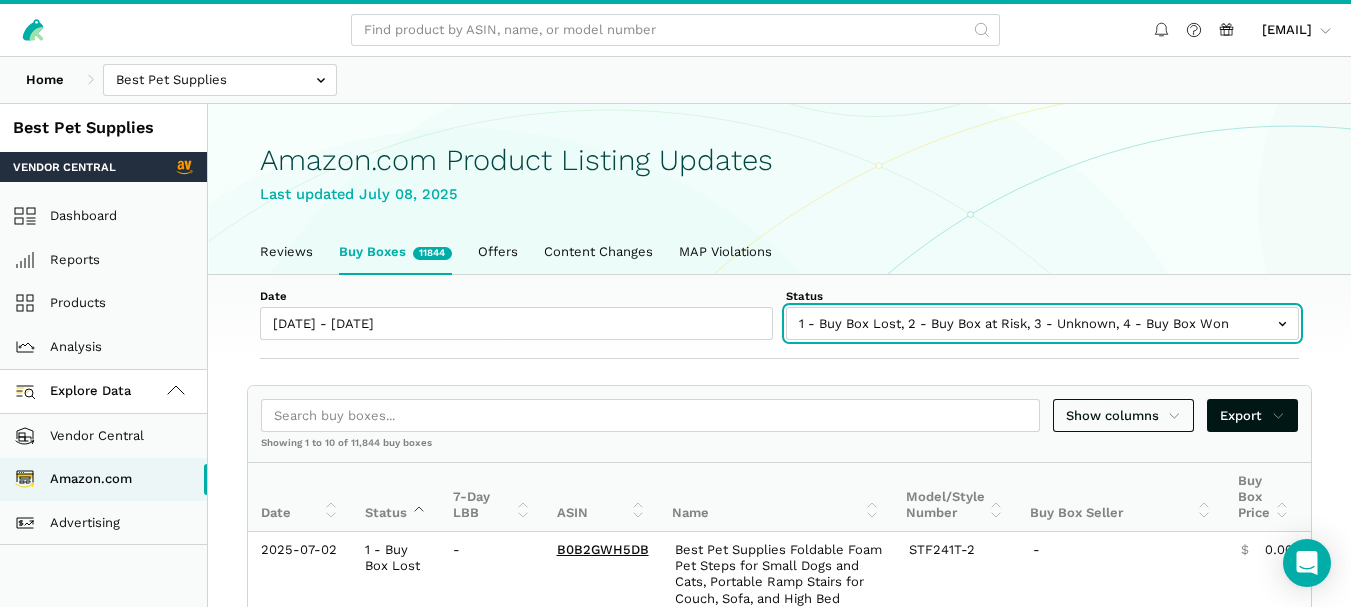 click at bounding box center (1042, 323) 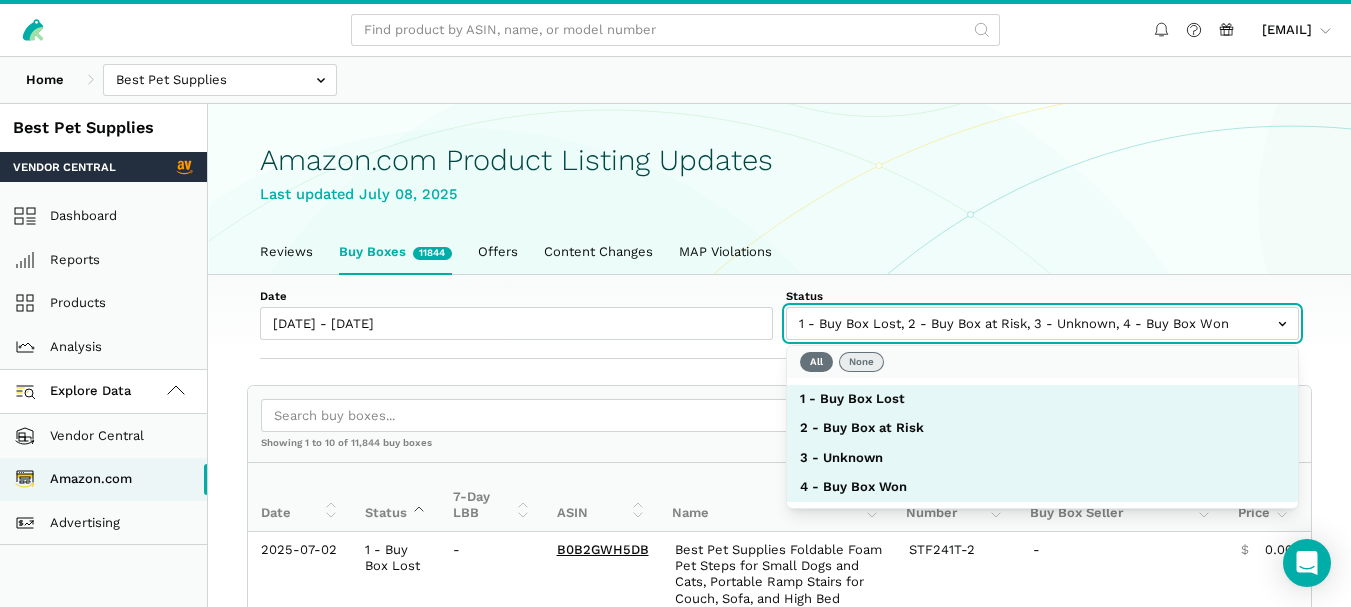 click on "None" at bounding box center (861, 362) 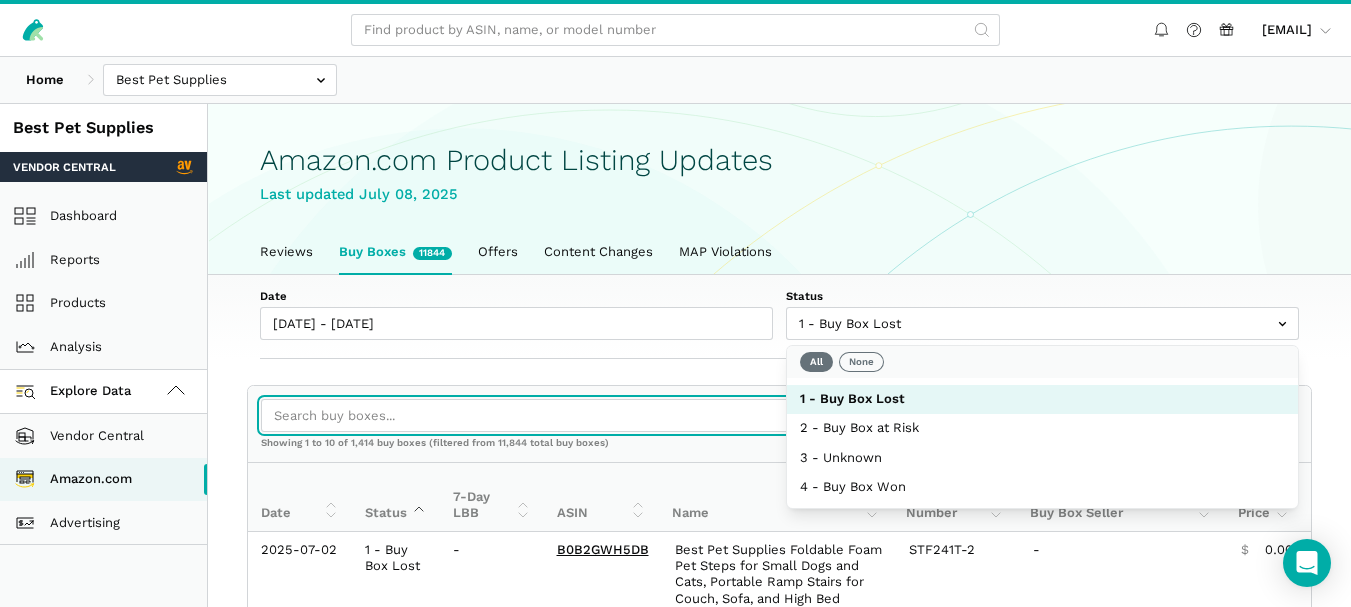 click at bounding box center (650, 415) 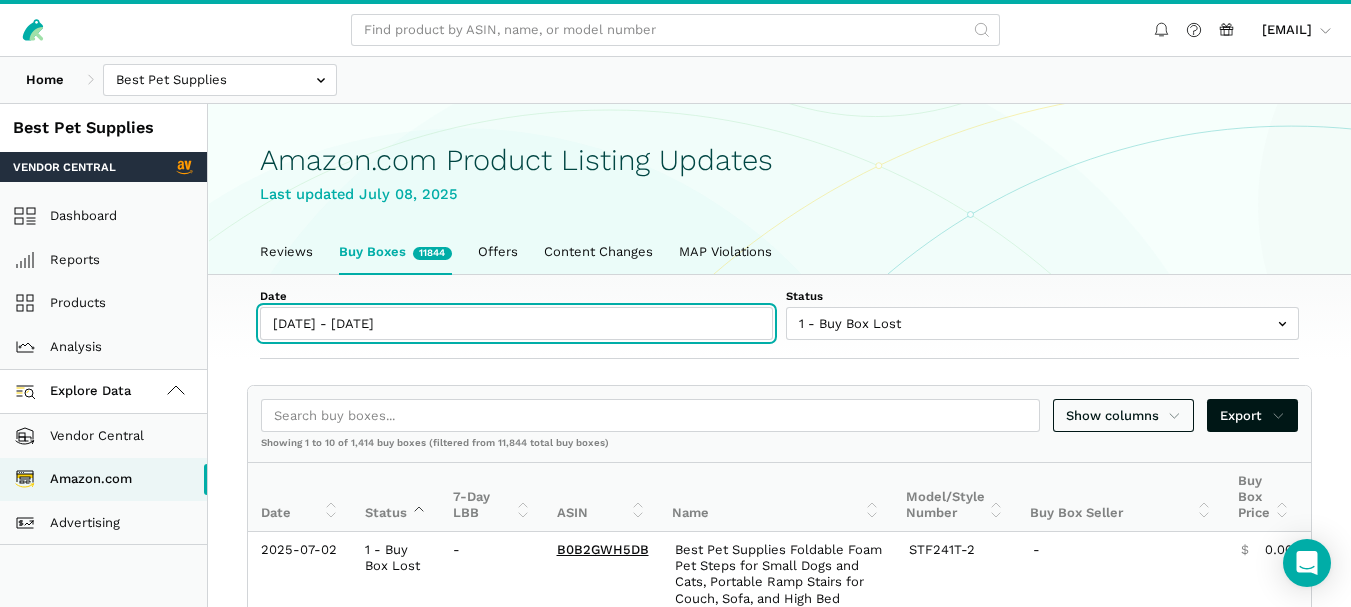 click on "[DATE] - [DATE]" at bounding box center (516, 323) 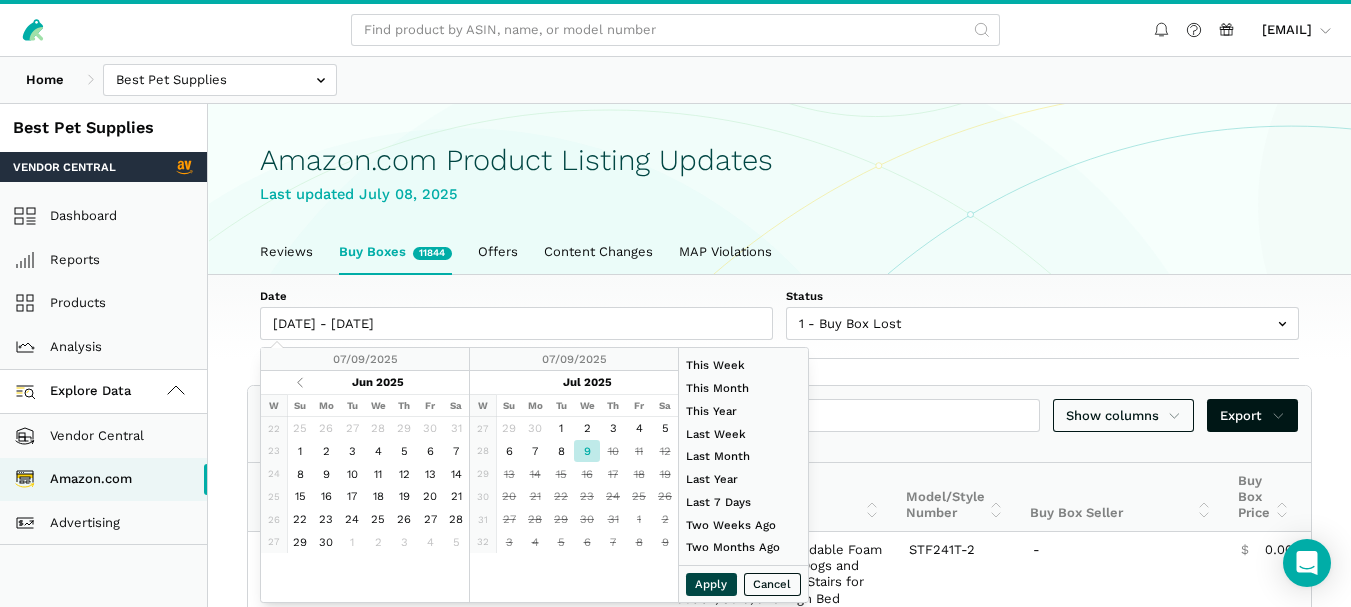 click on "Apply" at bounding box center [712, 584] 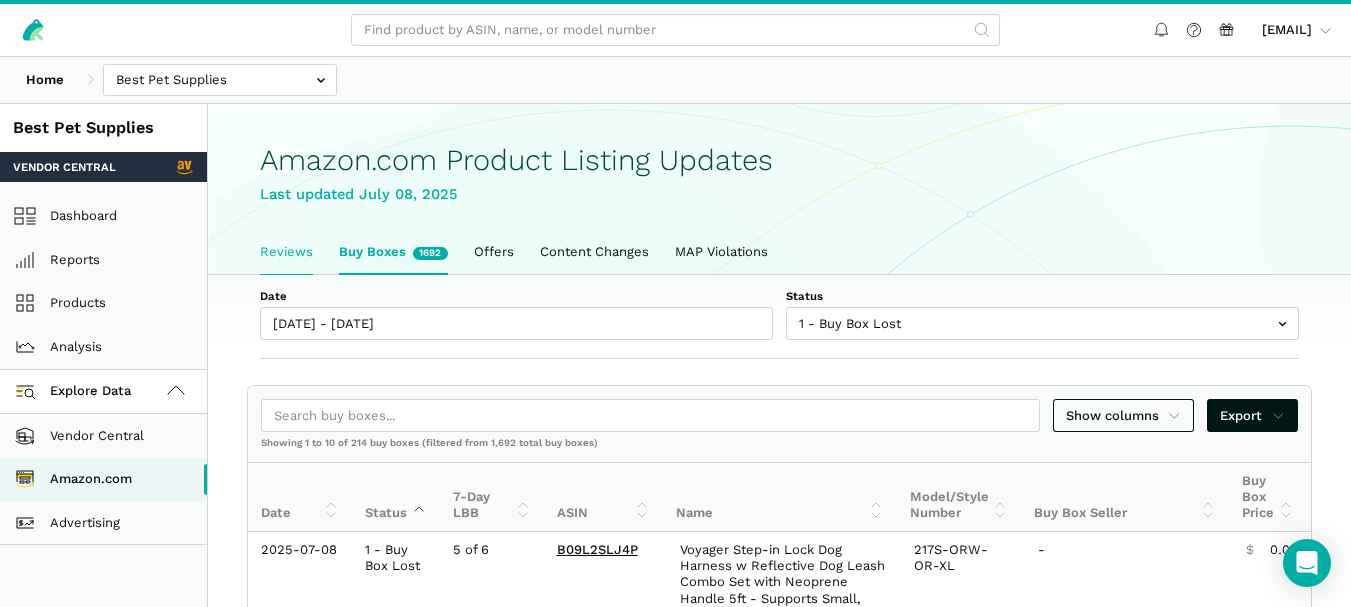 click on "Reviews" at bounding box center (286, 252) 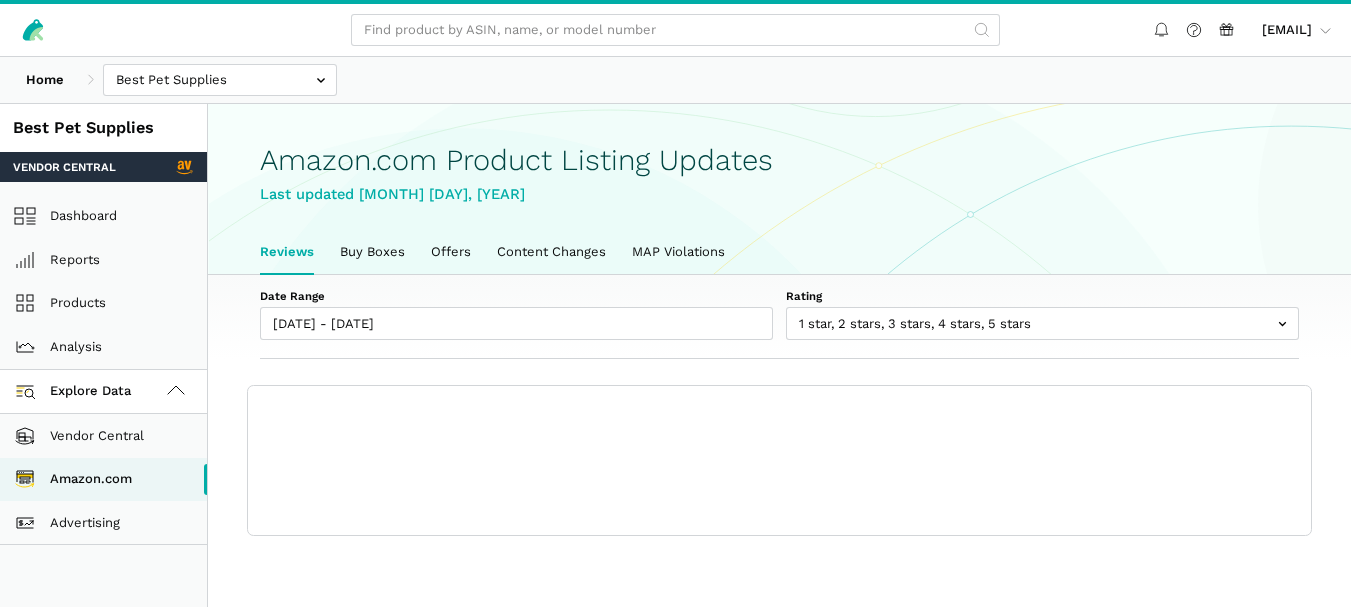scroll, scrollTop: 0, scrollLeft: 0, axis: both 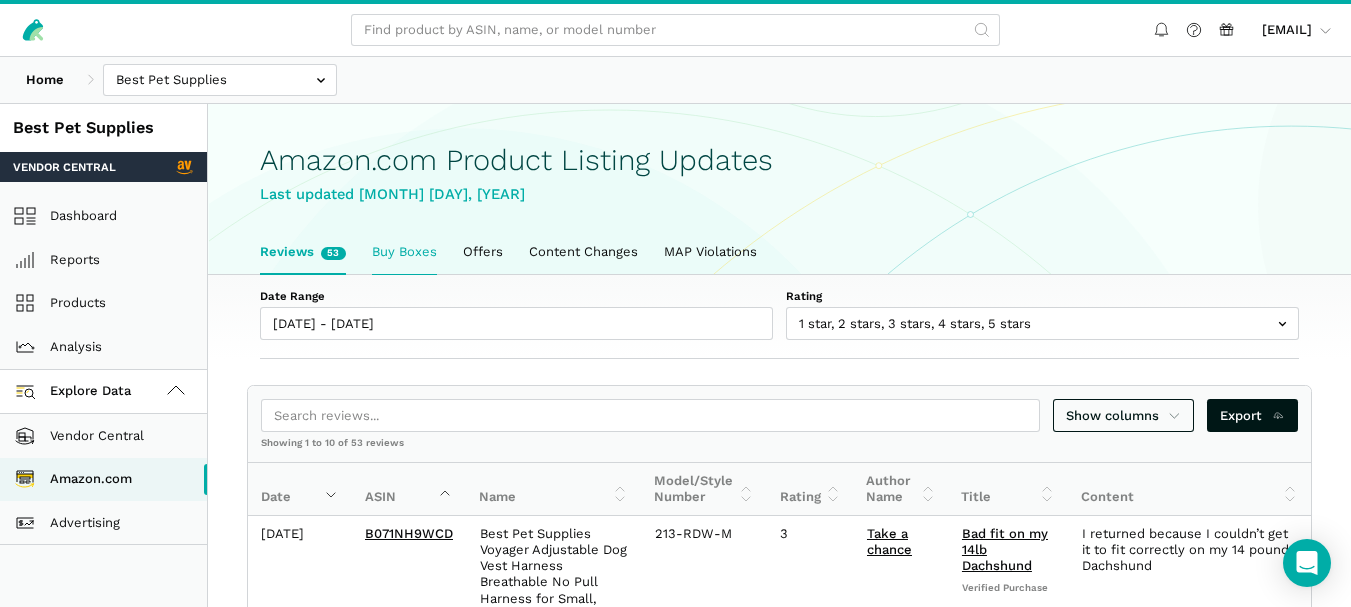 click on "Buy Boxes" at bounding box center [404, 252] 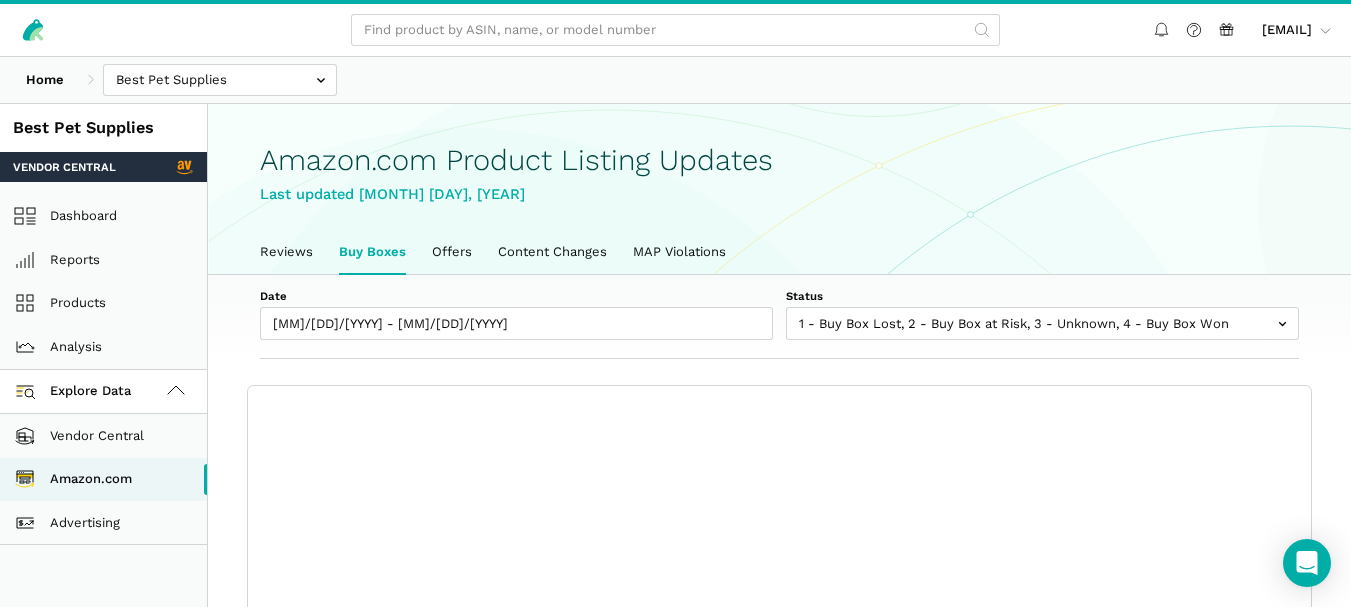scroll, scrollTop: 0, scrollLeft: 0, axis: both 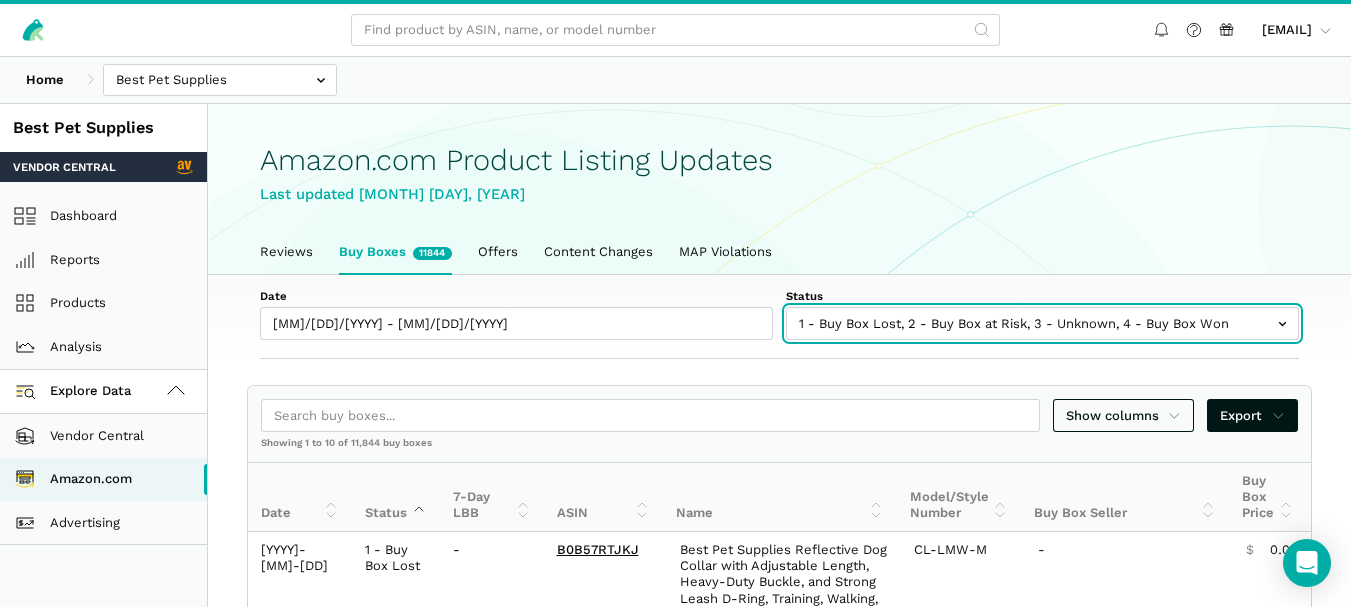 click at bounding box center [1042, 323] 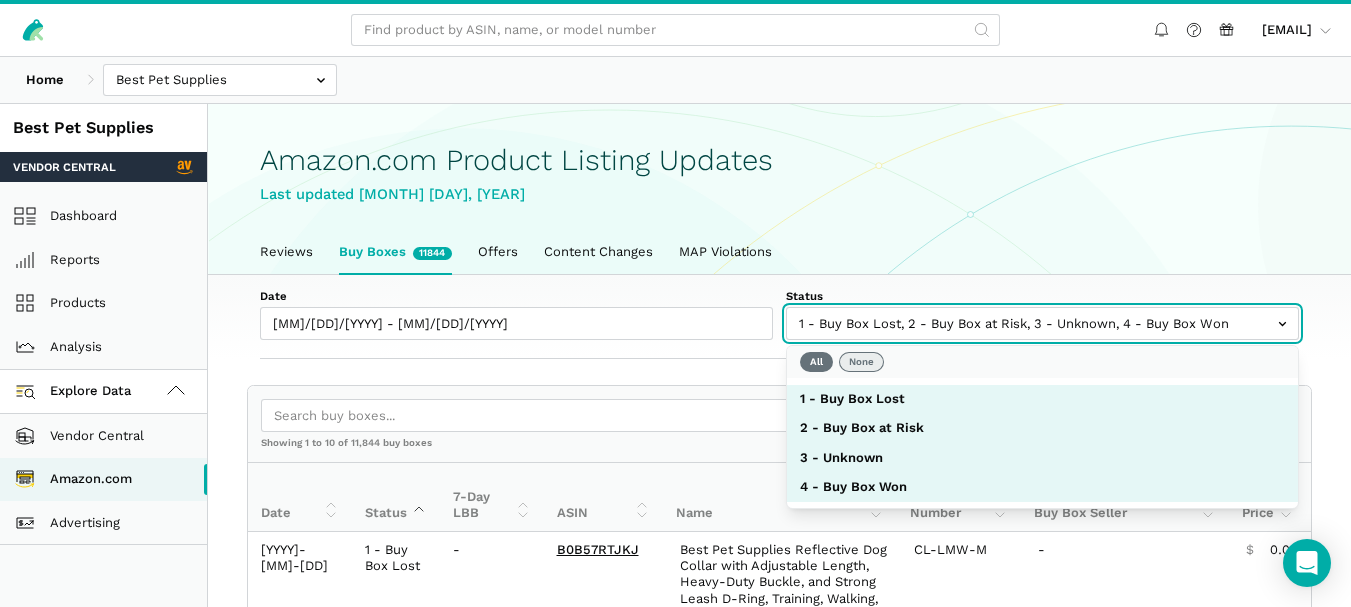 click on "None" at bounding box center [861, 362] 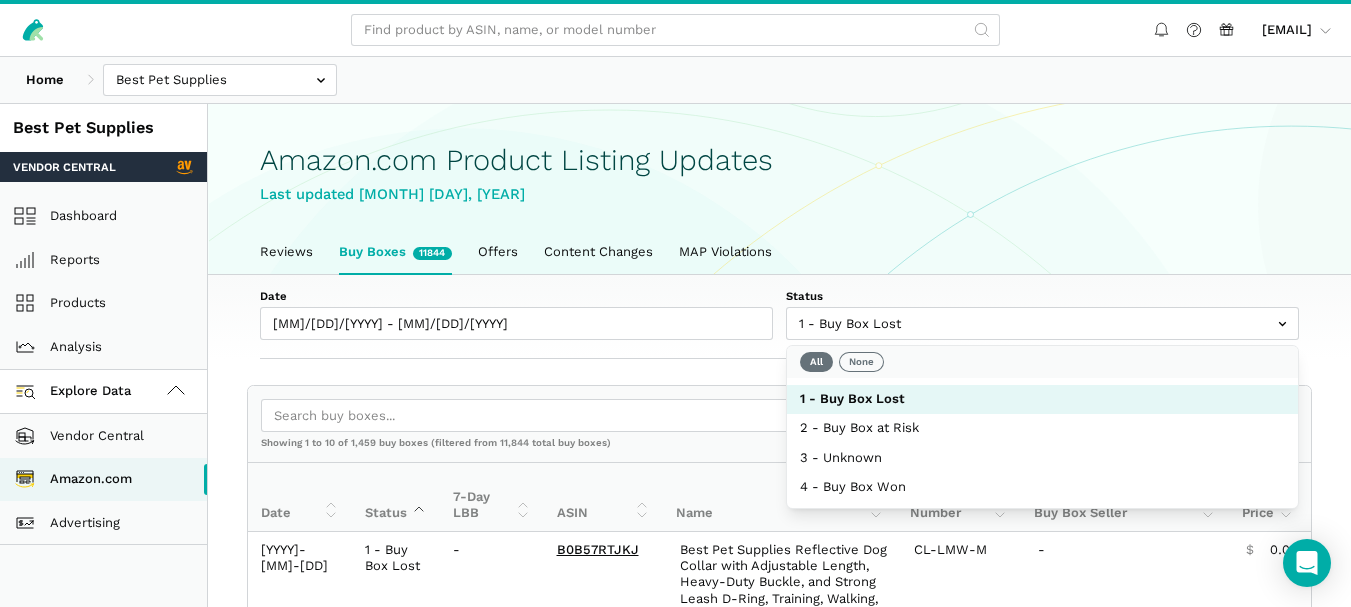click on "Show columns
Export" at bounding box center [779, 416] 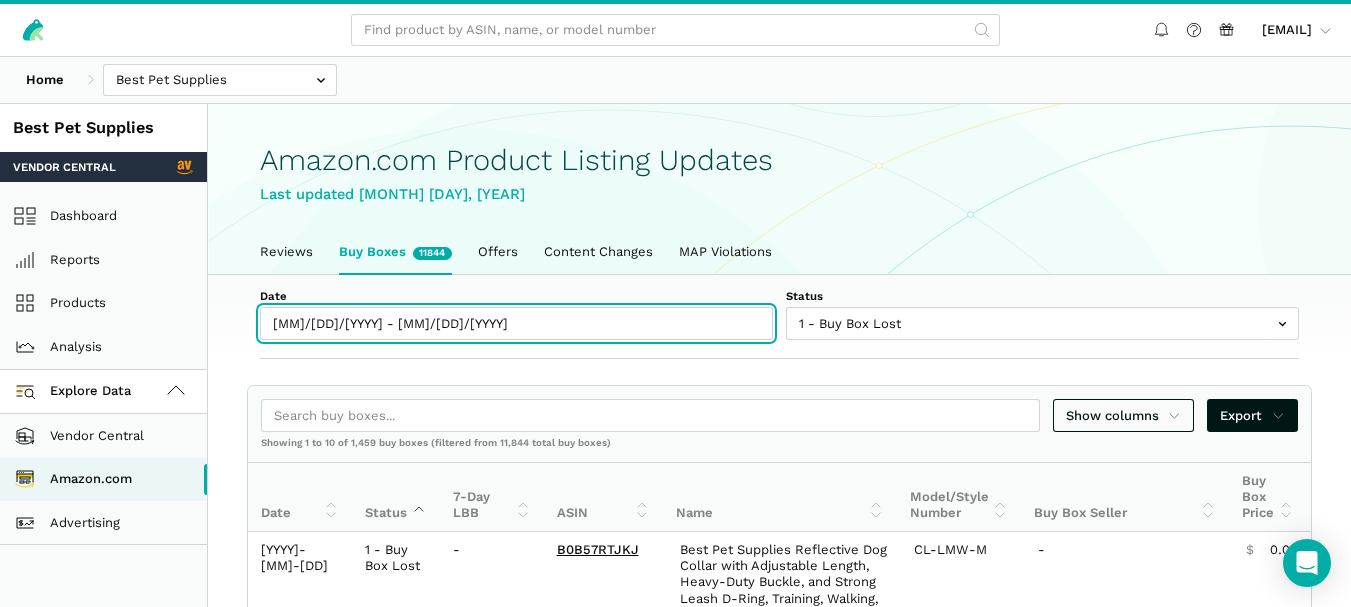 click on "[MM]/[DD]/[YYYY] - [MM]/[DD]/[YYYY]" at bounding box center (516, 323) 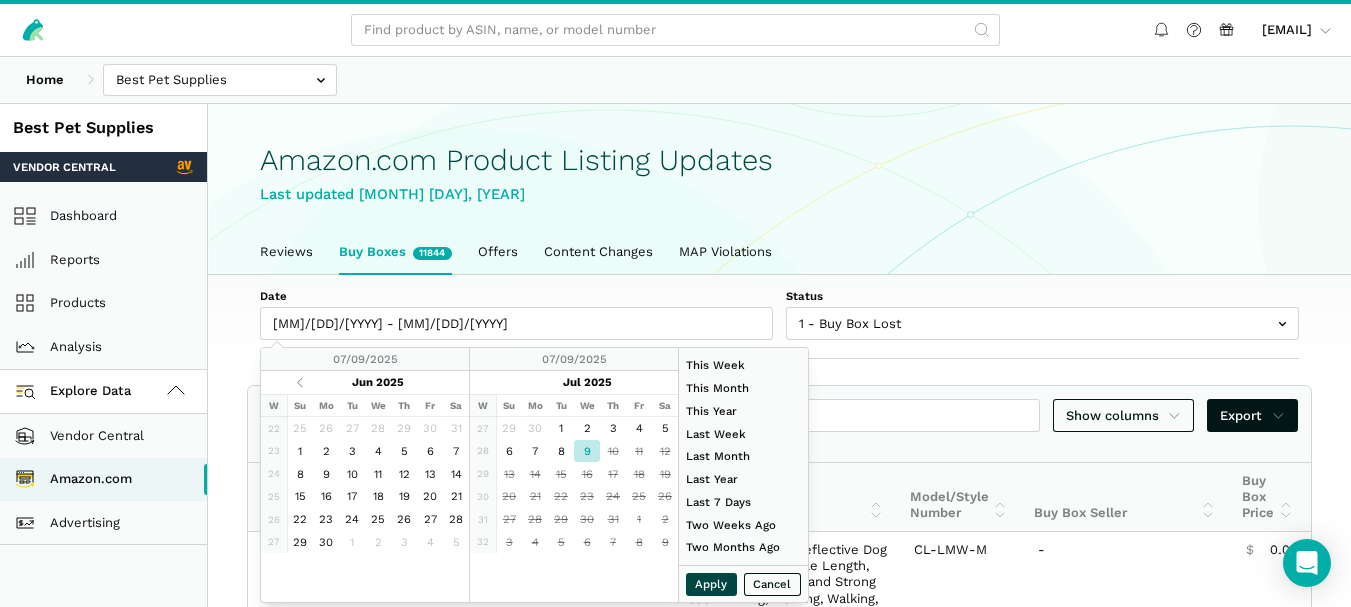 click on "Apply" at bounding box center (712, 584) 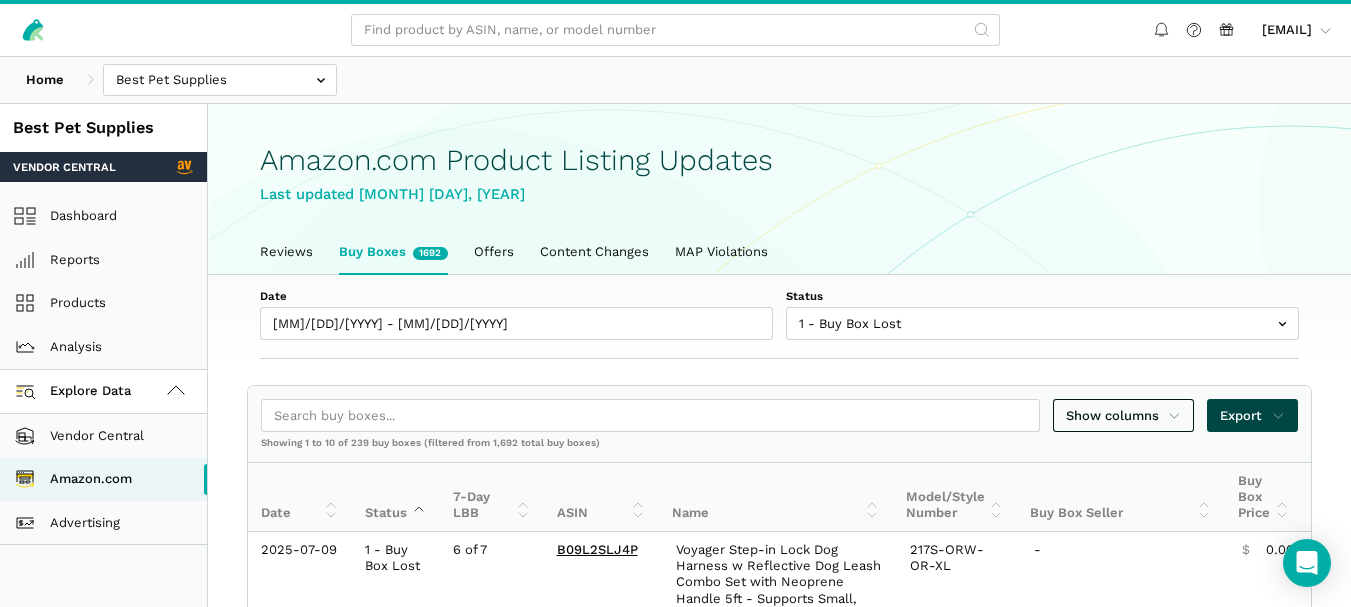 click at bounding box center (1174, 416) 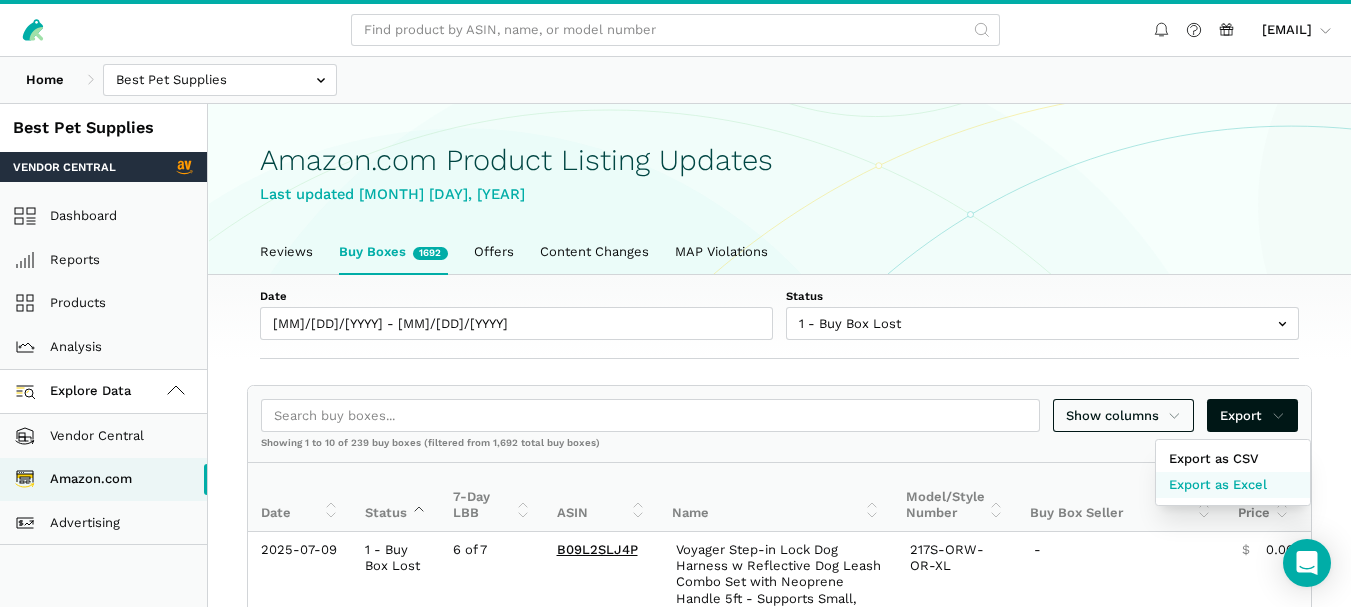 click on "Export as Excel" at bounding box center [1218, 485] 